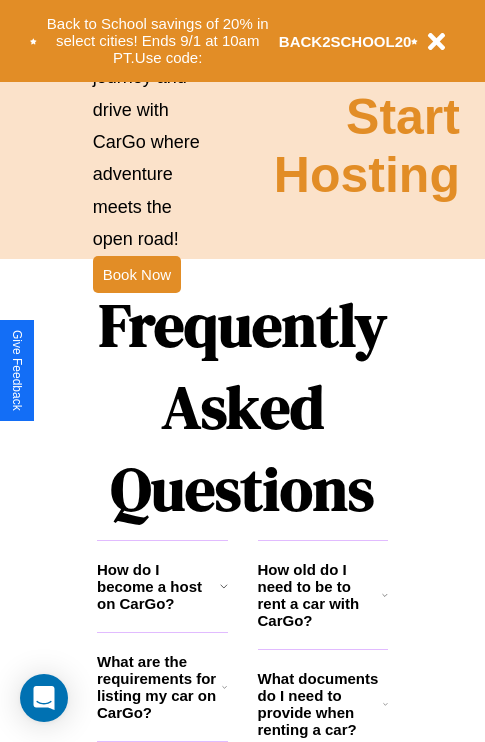 scroll, scrollTop: 2423, scrollLeft: 0, axis: vertical 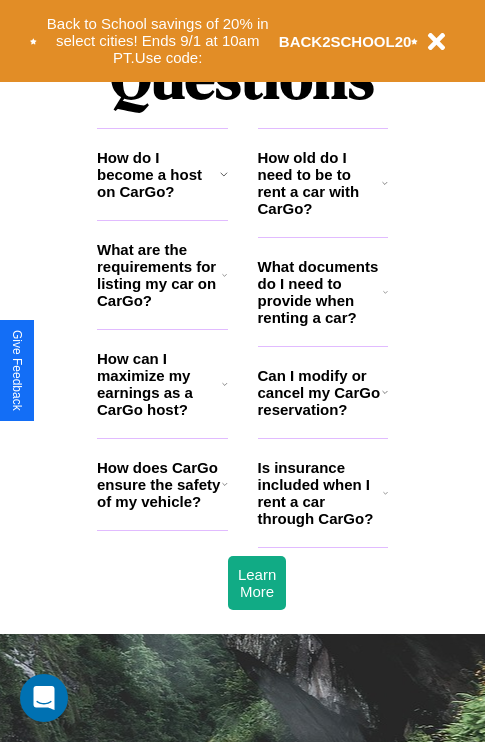 click on "Is insurance included when I rent a car through CarGo?" at bounding box center [320, 493] 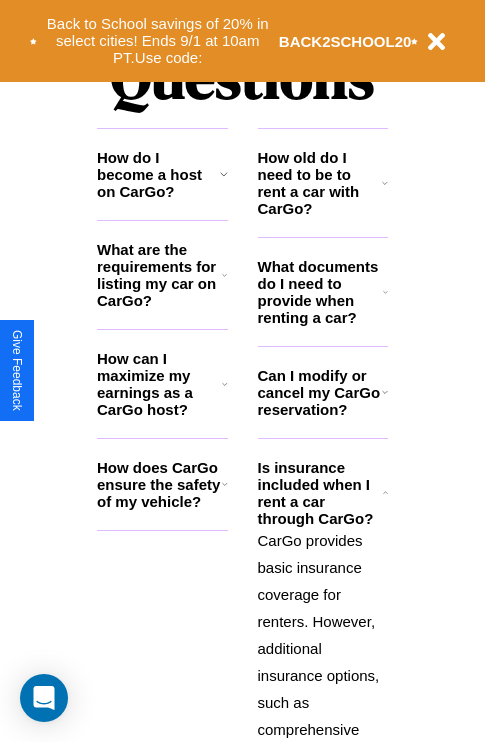 click on "How does CarGo ensure the safety of my vehicle?" at bounding box center [159, 484] 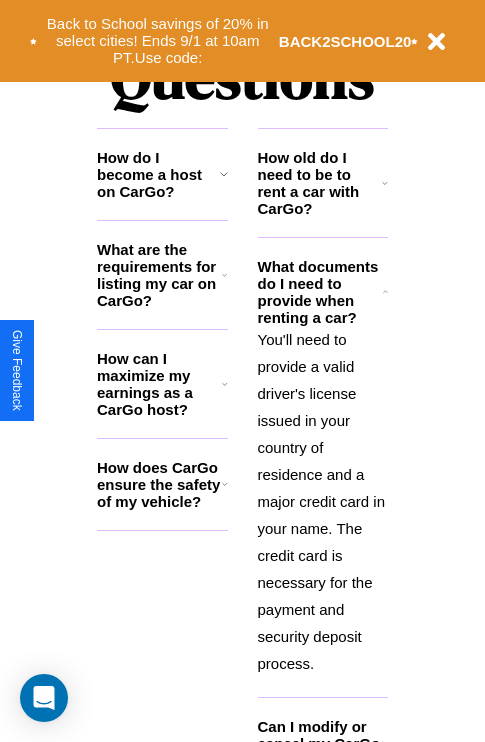click on "What are the requirements for listing my car on CarGo?" at bounding box center (159, 275) 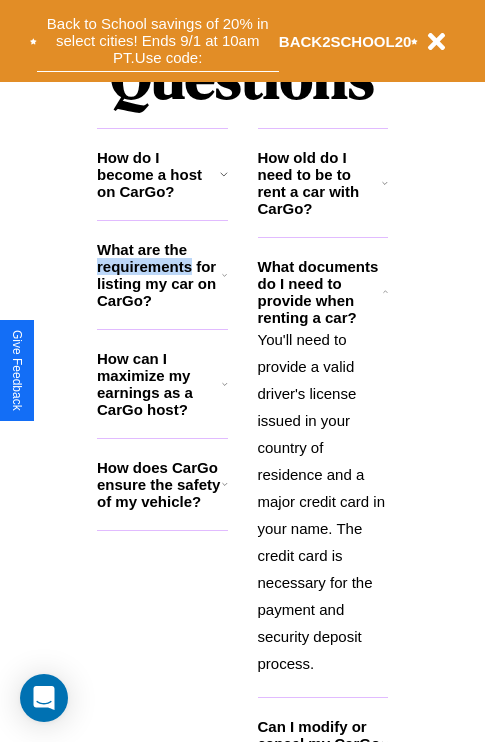 click on "Back to School savings of 20% in select cities! Ends 9/1 at 10am PT.  Use code:" at bounding box center [158, 41] 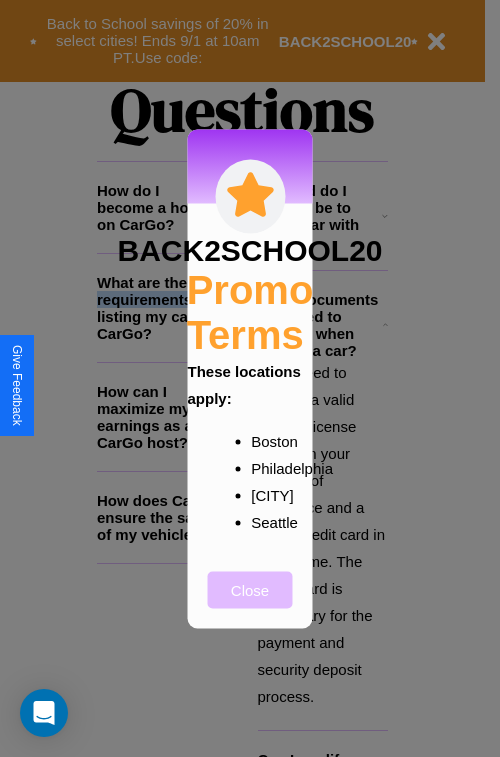 click on "Close" at bounding box center [250, 589] 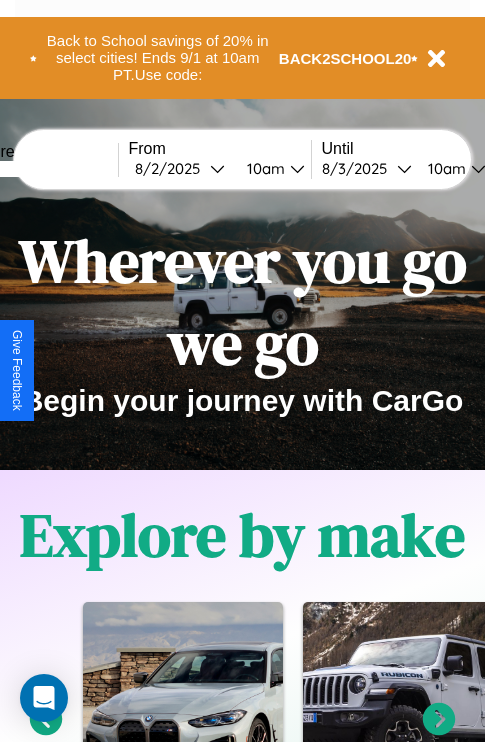 scroll, scrollTop: 0, scrollLeft: 0, axis: both 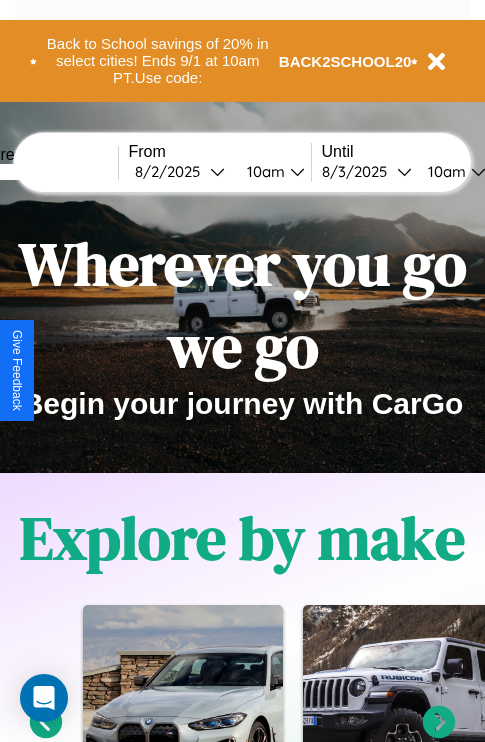 click at bounding box center (43, 172) 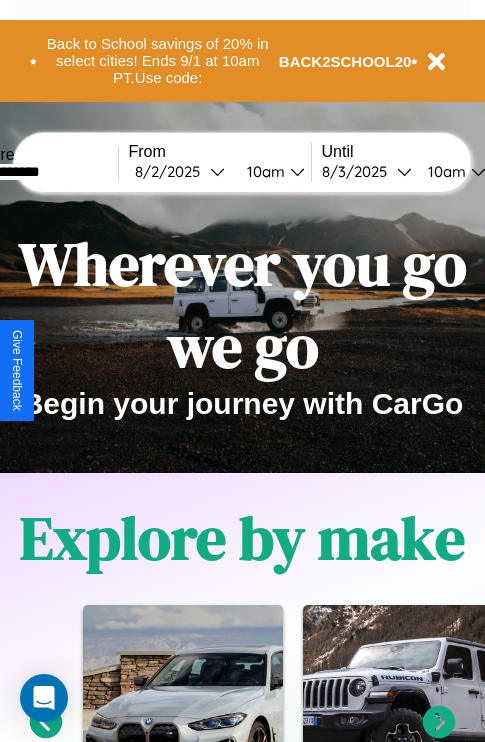type on "**********" 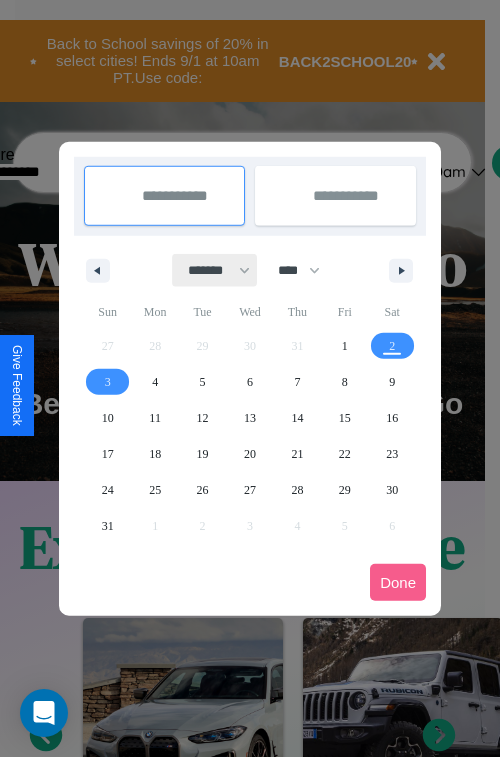 click on "******* ******** ***** ***** *** **** **** ****** ********* ******* ******** ********" at bounding box center (215, 270) 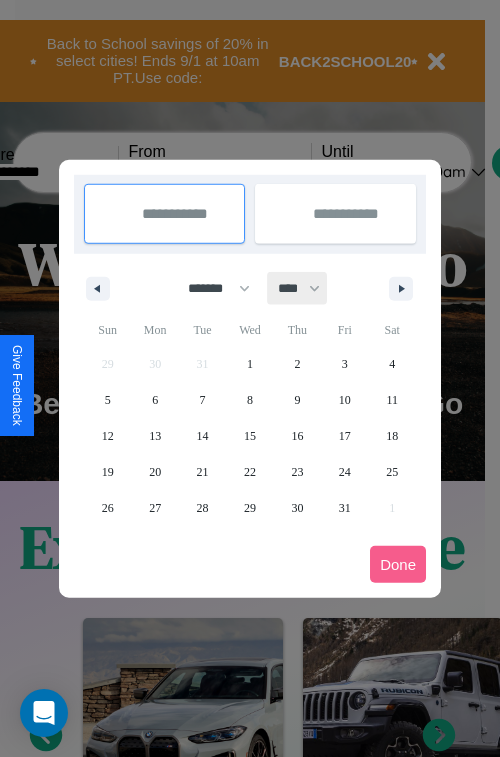 click on "**** **** **** **** **** **** **** **** **** **** **** **** **** **** **** **** **** **** **** **** **** **** **** **** **** **** **** **** **** **** **** **** **** **** **** **** **** **** **** **** **** **** **** **** **** **** **** **** **** **** **** **** **** **** **** **** **** **** **** **** **** **** **** **** **** **** **** **** **** **** **** **** **** **** **** **** **** **** **** **** **** **** **** **** **** **** **** **** **** **** **** **** **** **** **** **** **** **** **** **** **** **** **** **** **** **** **** **** **** **** **** **** **** **** **** **** **** **** **** **** ****" at bounding box center [298, 288] 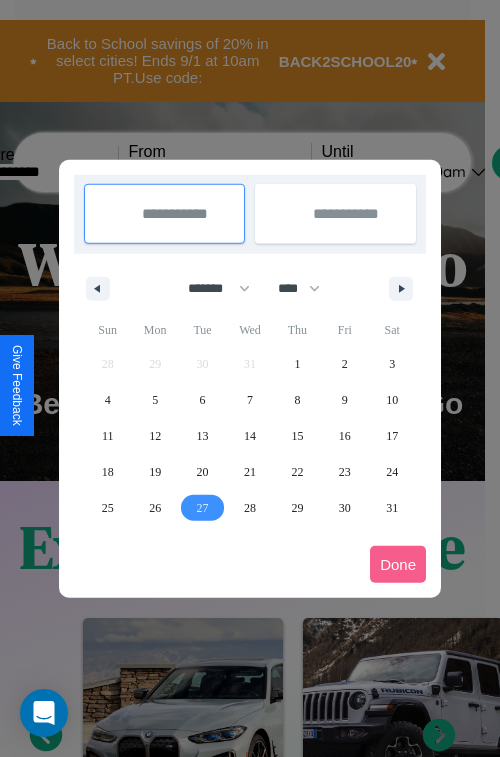 click on "27" at bounding box center (203, 508) 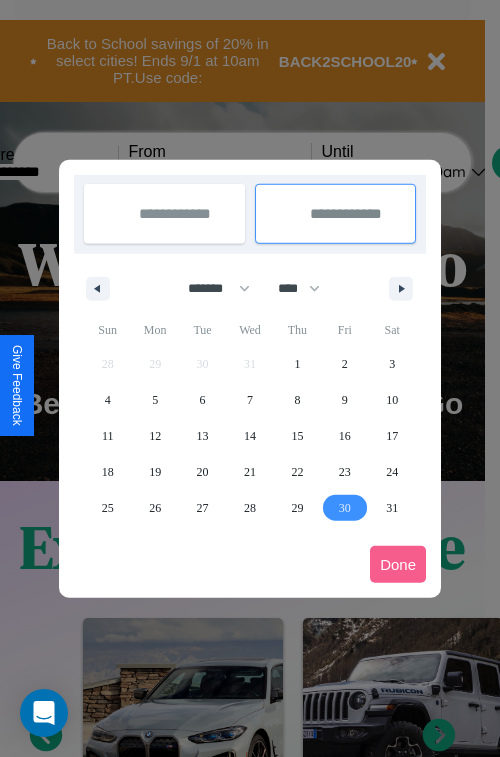 click on "30" at bounding box center [345, 508] 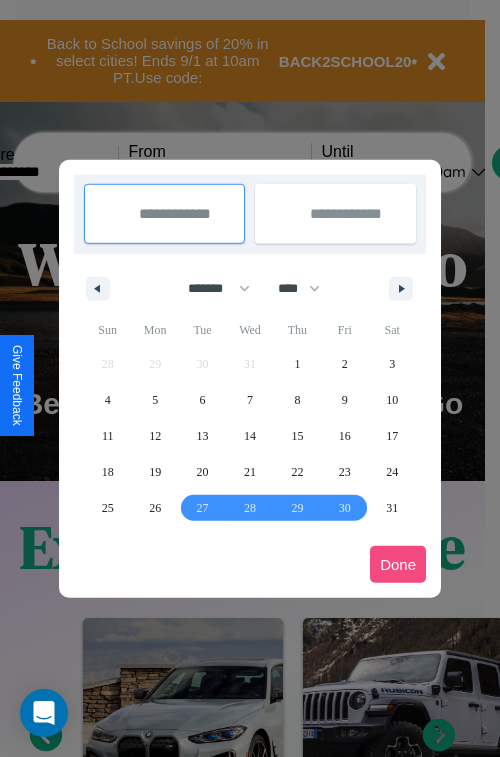 click on "Done" at bounding box center (398, 564) 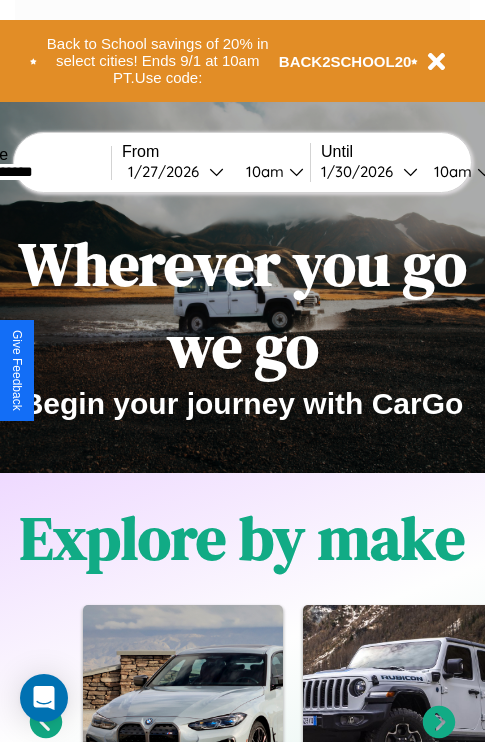 scroll, scrollTop: 0, scrollLeft: 74, axis: horizontal 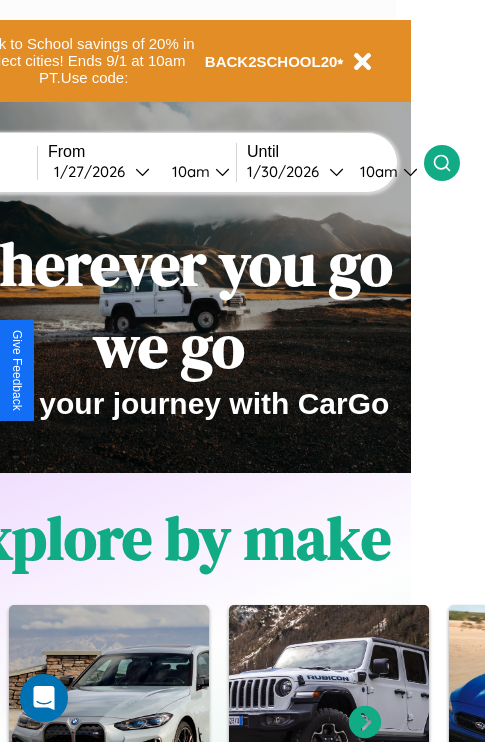 click 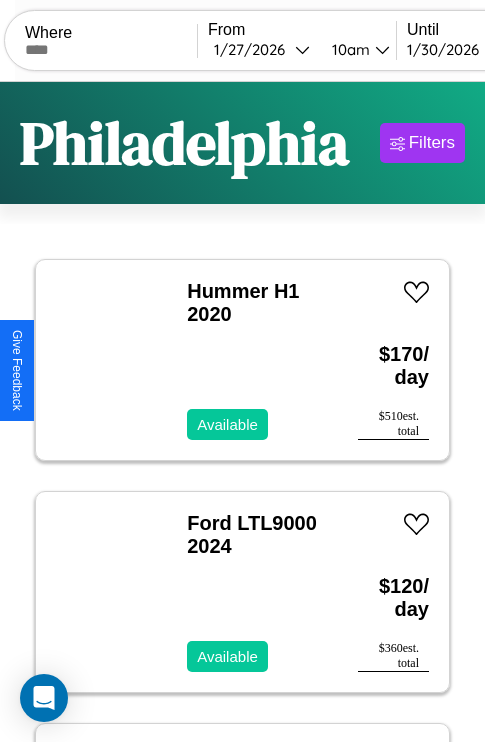scroll, scrollTop: 79, scrollLeft: 0, axis: vertical 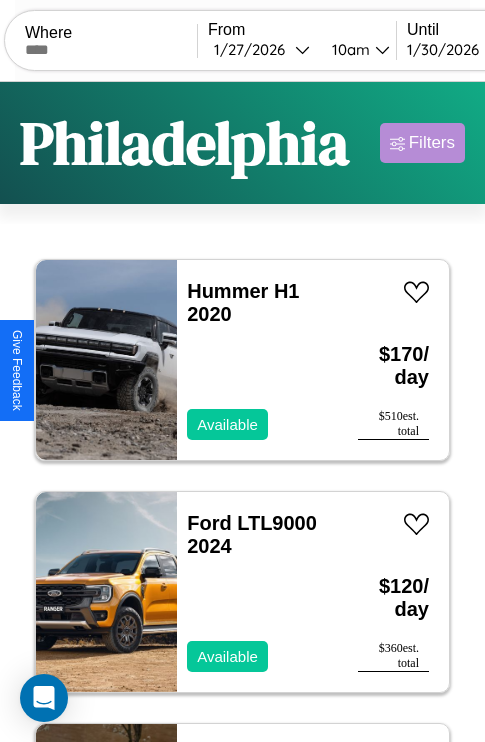 click on "Filters" at bounding box center [432, 143] 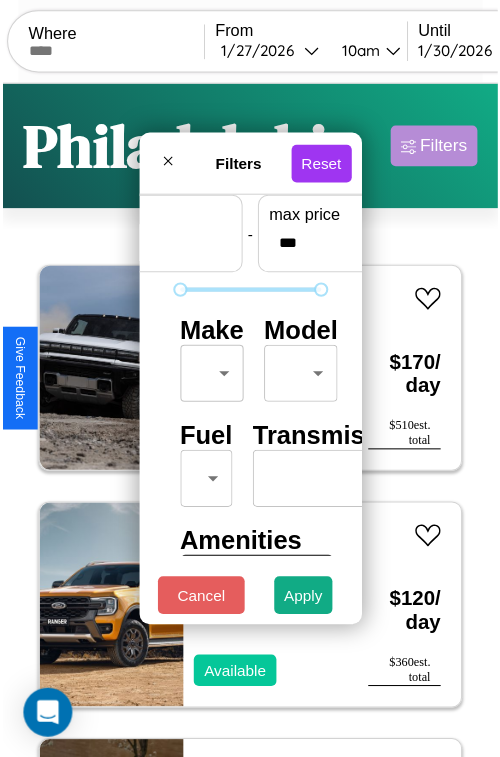 scroll, scrollTop: 59, scrollLeft: 0, axis: vertical 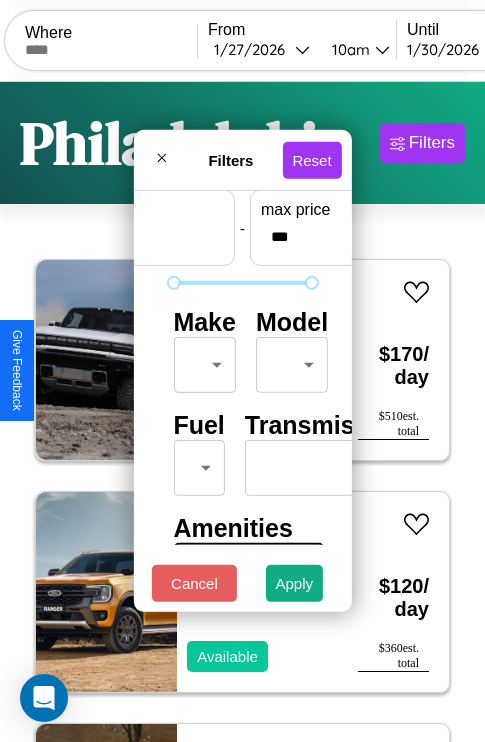 click on "CarGo Where From 1 / 27 / 2026 10am Until 1 / 30 / 2026 10am Become a Host Login Sign Up [CITY] Filters 22 cars in this area These cars can be picked up in this city. Hummer H1 2020 Available $ 170 / day $ 510 est. total Ford LTL9000 2024 Available $ 120 / day $ 360 est. total Infiniti M35h 2014 Available $ 190 / day $ 570 est. total Jeep Wrangler JK 2014 Available $ 70 / day $ 210 est. total Volvo FML 2016 Available $ 110 / day $ 330 est. total Jaguar XF 2016 Available $ 160 / day $ 480 est. total Aston Martin DBS 2020 Available $ 130 / day $ 390 est. total Lexus IS 2021 Available $ 80 / day $ 240 est. total Buick Incomplete 2016 Available $ 70 / day $ 210 est. total Volvo XC40 2014 Available $ 130 / day $ 390 est. total Infiniti G35 2019 Available $ 70 / day $ 210 est. total Ferrari F40 2023 Available $ 60 / day $ 180 est. total Volvo VNL 2018 Available $ 40 / day $ 120 est. total Subaru XT 2018 Available $ 190 / day" at bounding box center (242, 412) 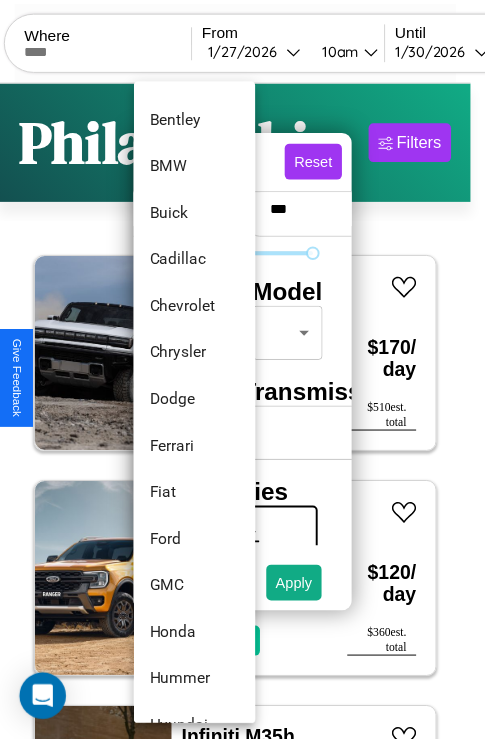 scroll, scrollTop: 278, scrollLeft: 0, axis: vertical 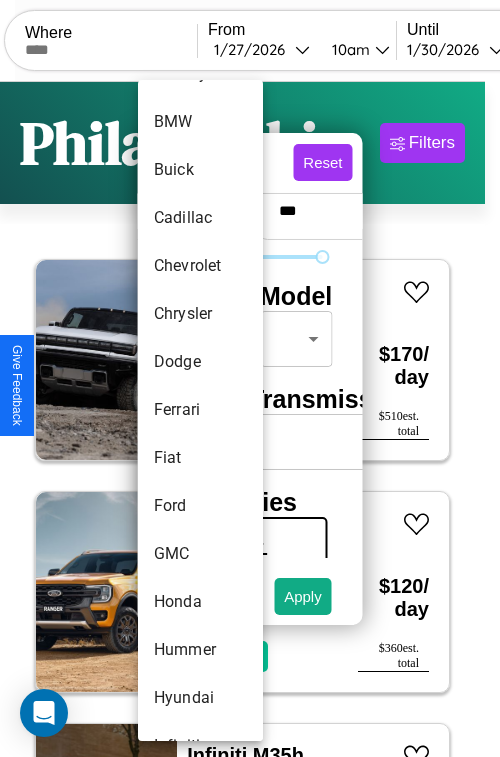 click on "Ferrari" at bounding box center [200, 410] 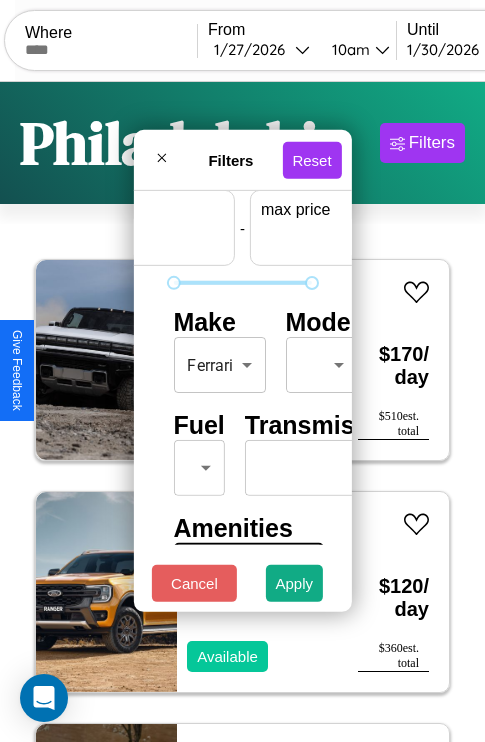 scroll, scrollTop: 59, scrollLeft: 124, axis: both 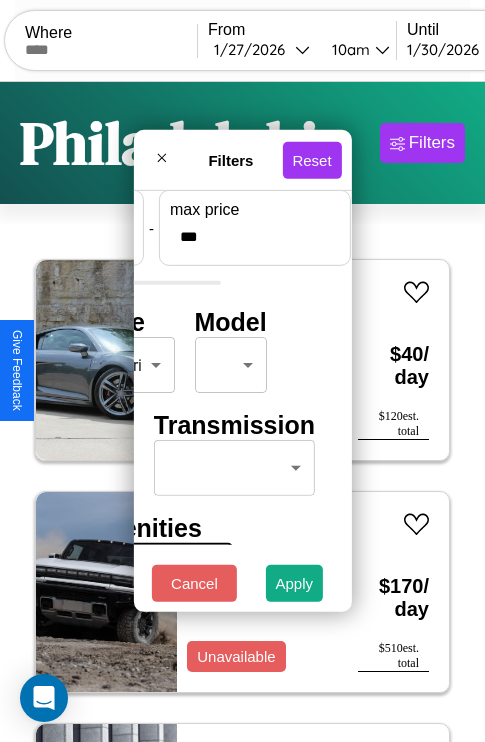 type on "***" 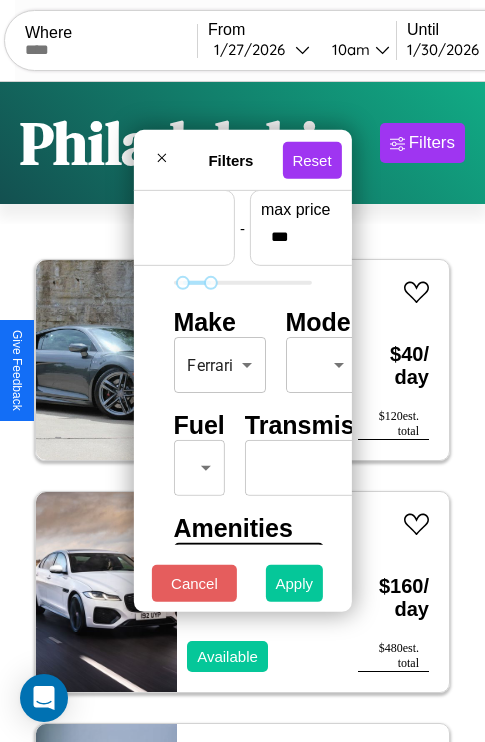 type on "**" 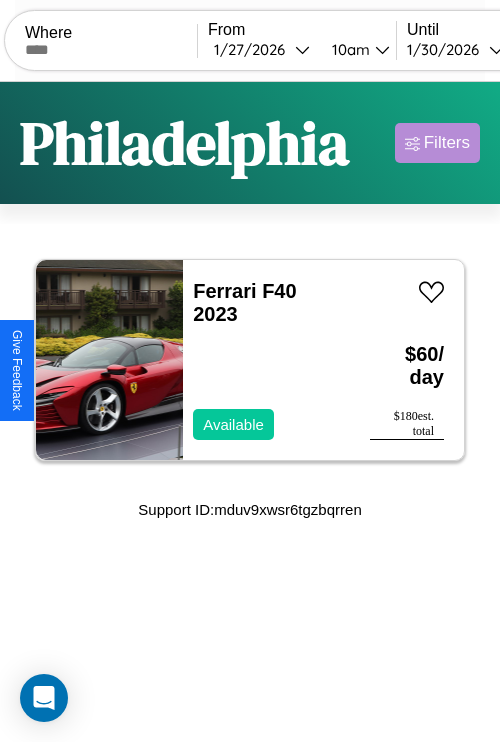 click on "Filters" at bounding box center (447, 143) 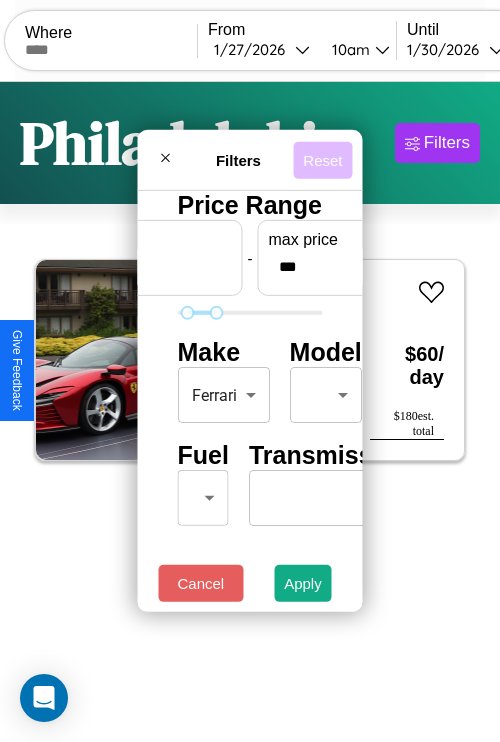 click on "Reset" at bounding box center (322, 159) 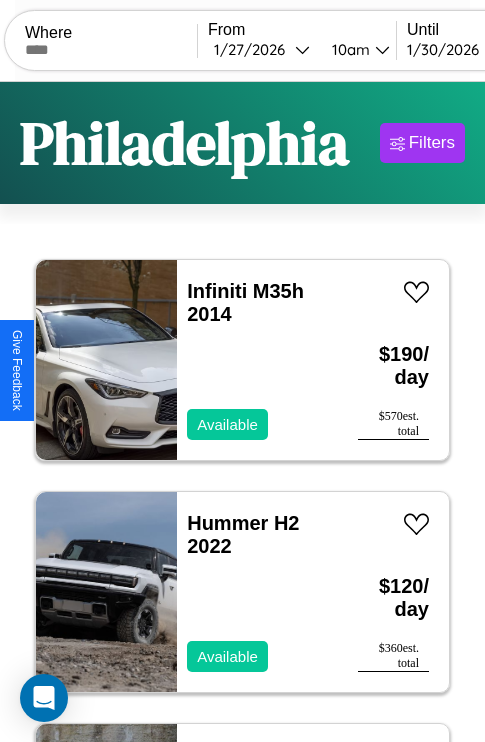 scroll, scrollTop: 95, scrollLeft: 0, axis: vertical 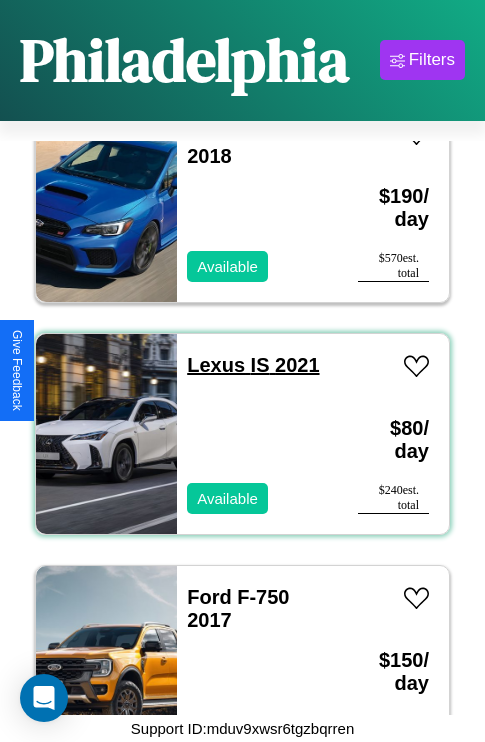 click on "Lexus   IS   2021" at bounding box center [253, 365] 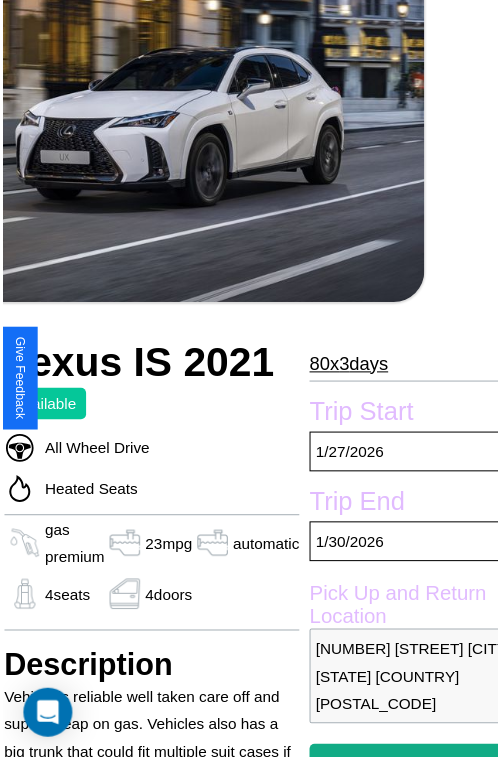 scroll, scrollTop: 221, scrollLeft: 107, axis: both 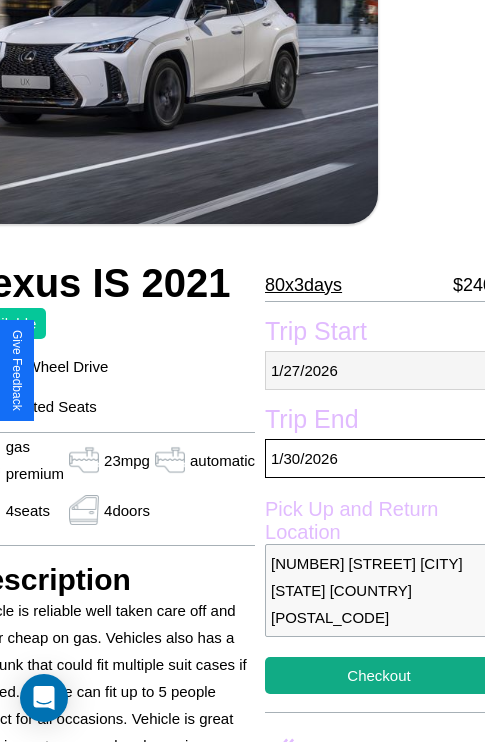 click on "[DATE]" at bounding box center (379, 370) 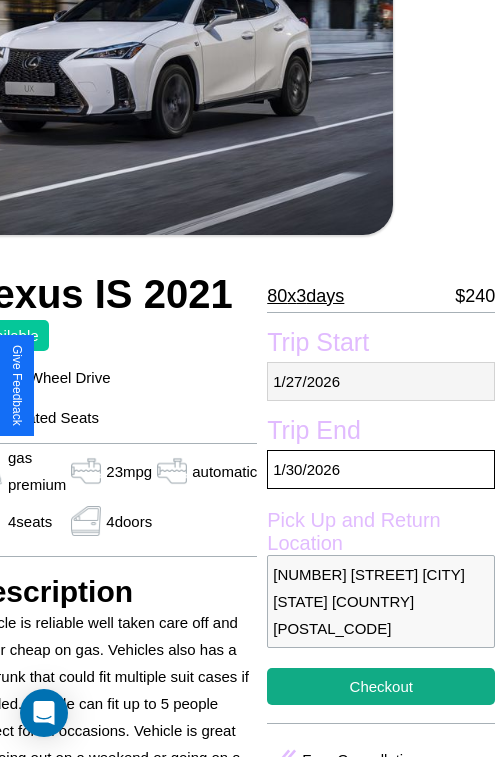 select on "*" 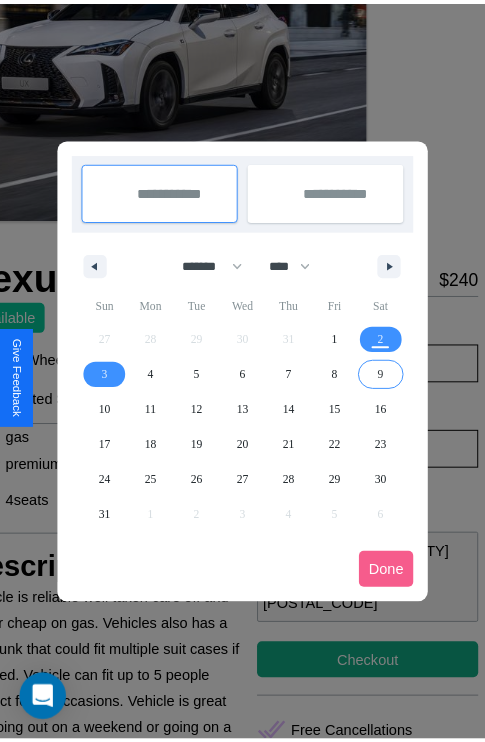 scroll, scrollTop: 0, scrollLeft: 107, axis: horizontal 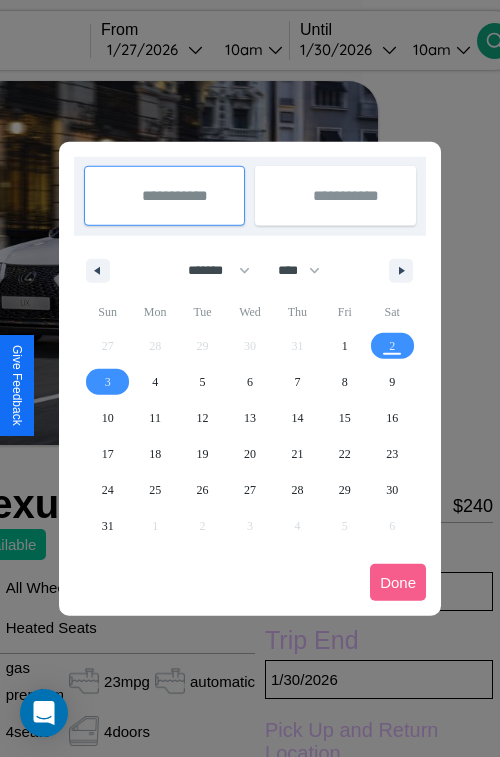 click at bounding box center (250, 378) 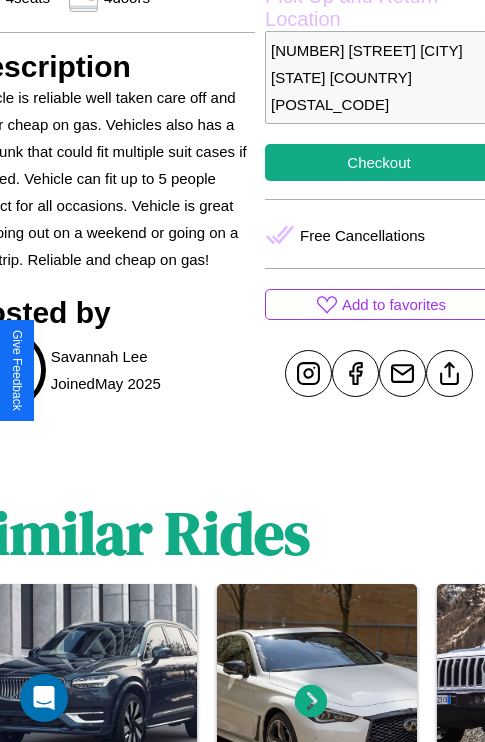 scroll, scrollTop: 737, scrollLeft: 107, axis: both 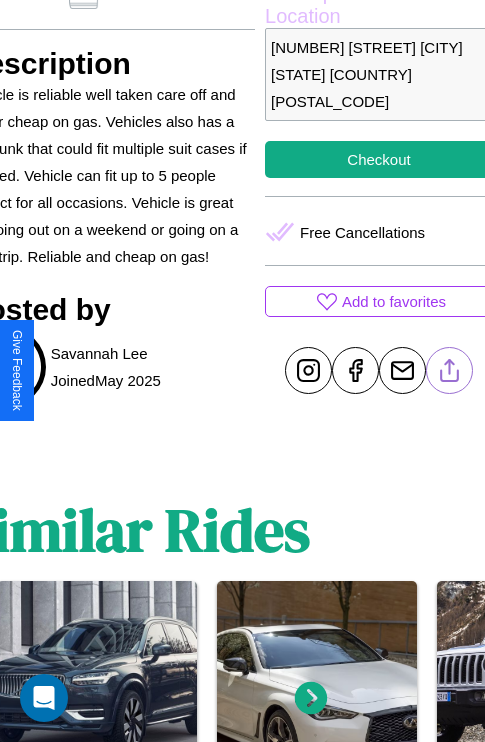 click 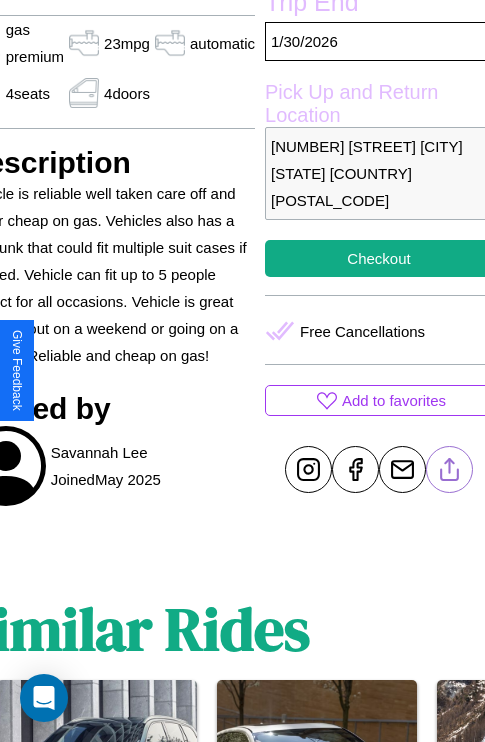 scroll, scrollTop: 526, scrollLeft: 107, axis: both 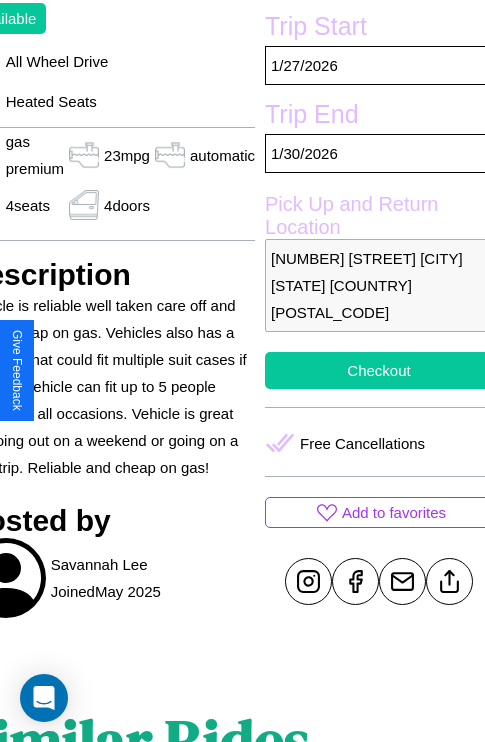click on "Checkout" at bounding box center (379, 370) 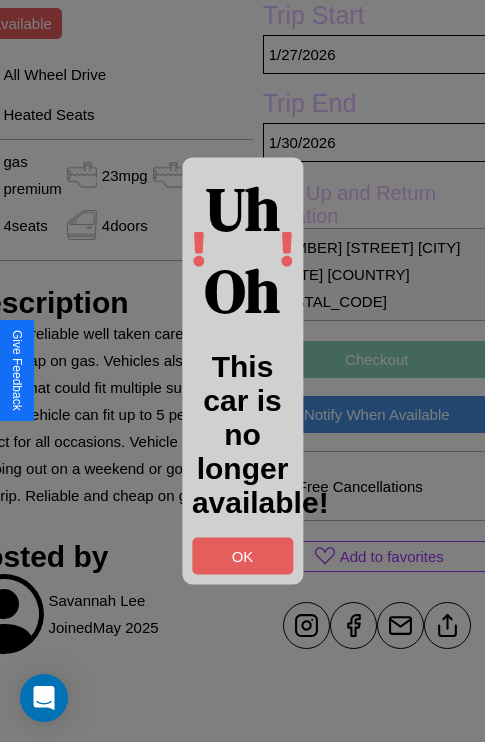 scroll, scrollTop: 534, scrollLeft: 107, axis: both 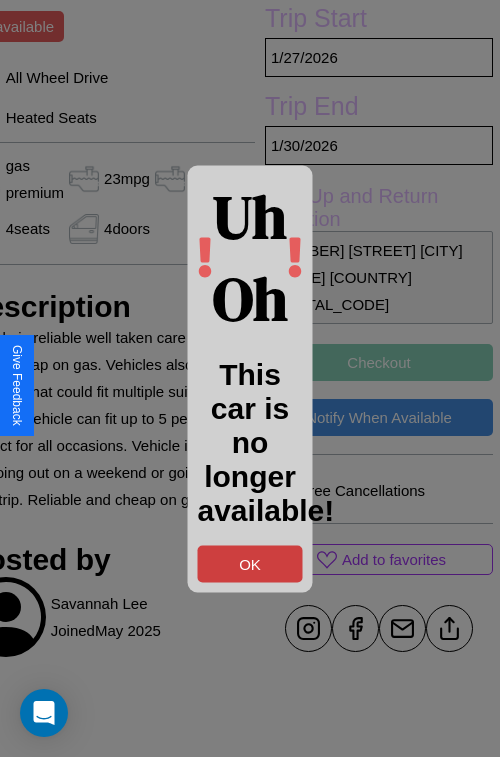 click on "OK" at bounding box center (250, 563) 